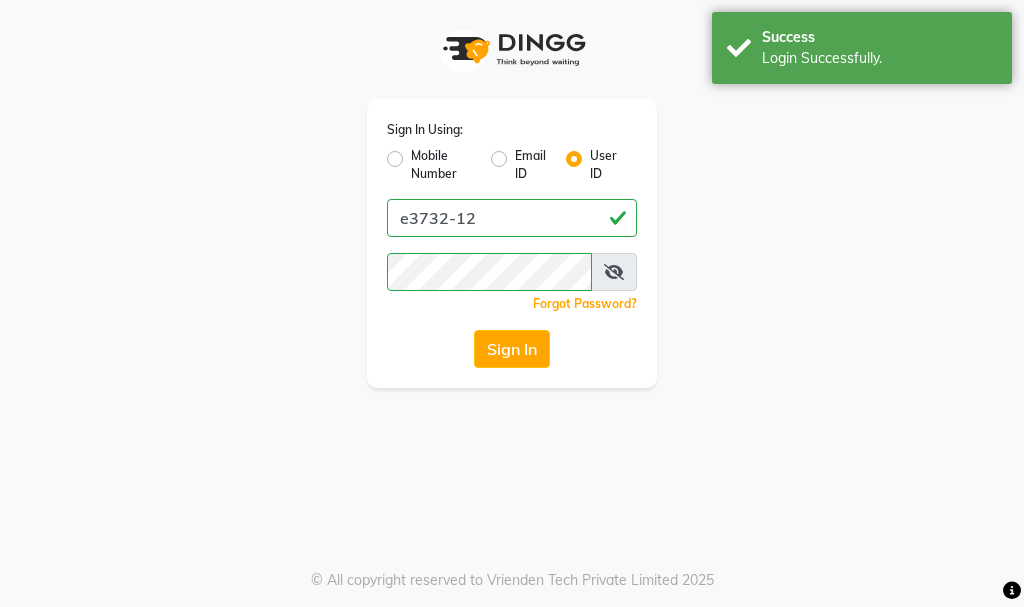 scroll, scrollTop: 0, scrollLeft: 0, axis: both 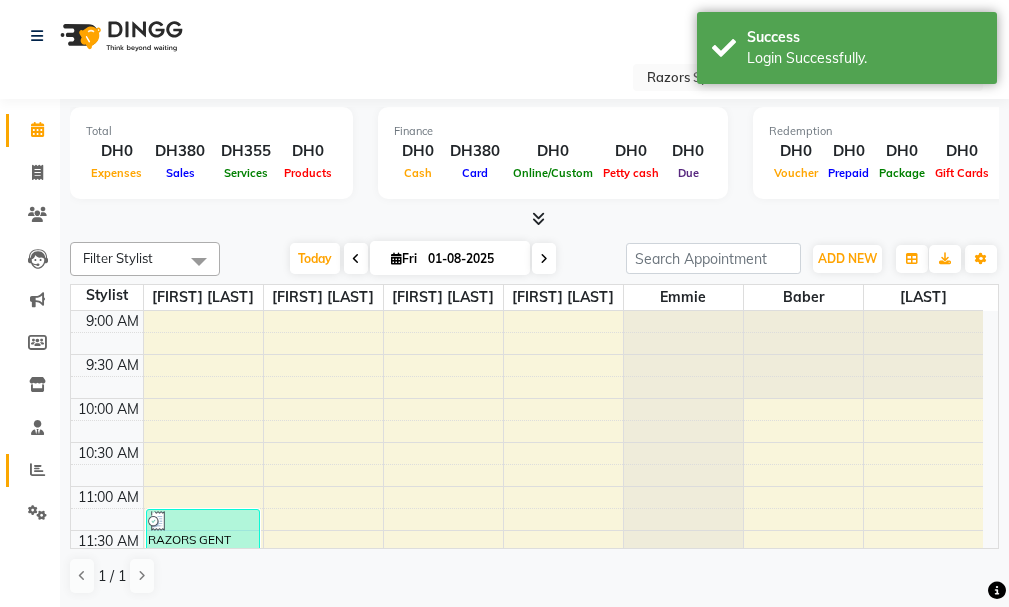 click 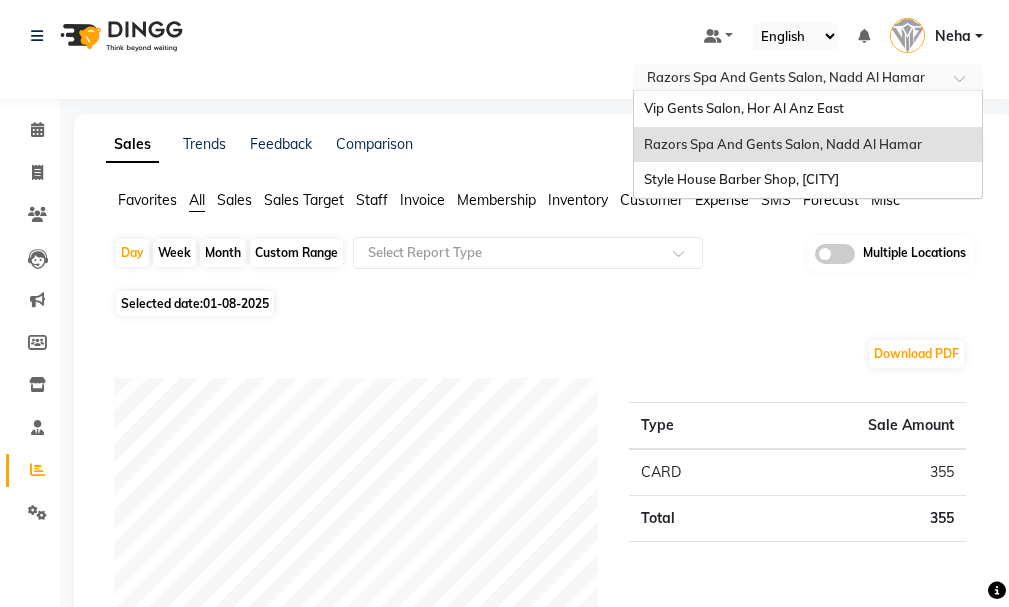 click at bounding box center [788, 79] 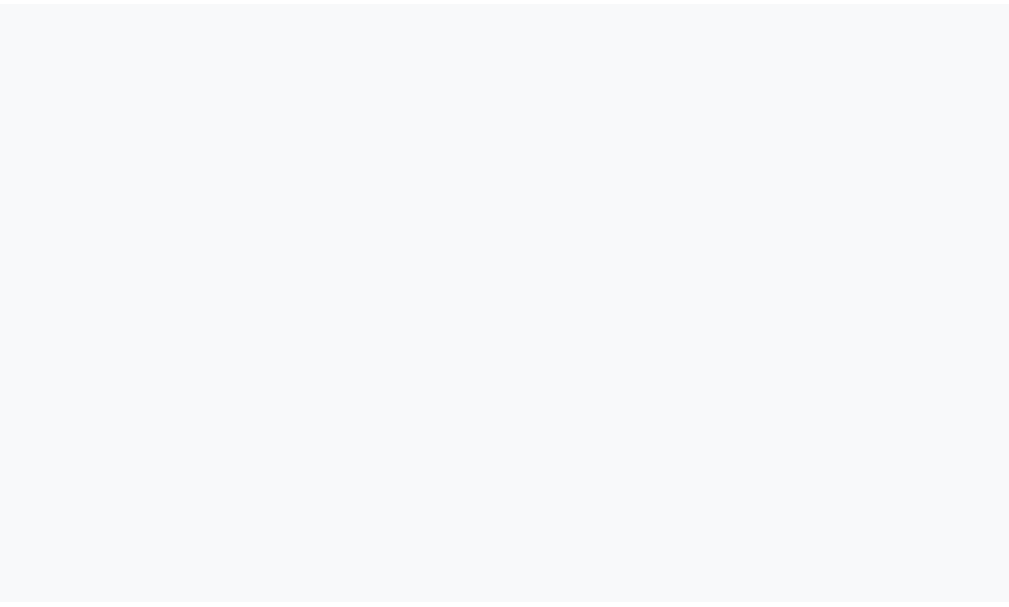 scroll, scrollTop: 0, scrollLeft: 0, axis: both 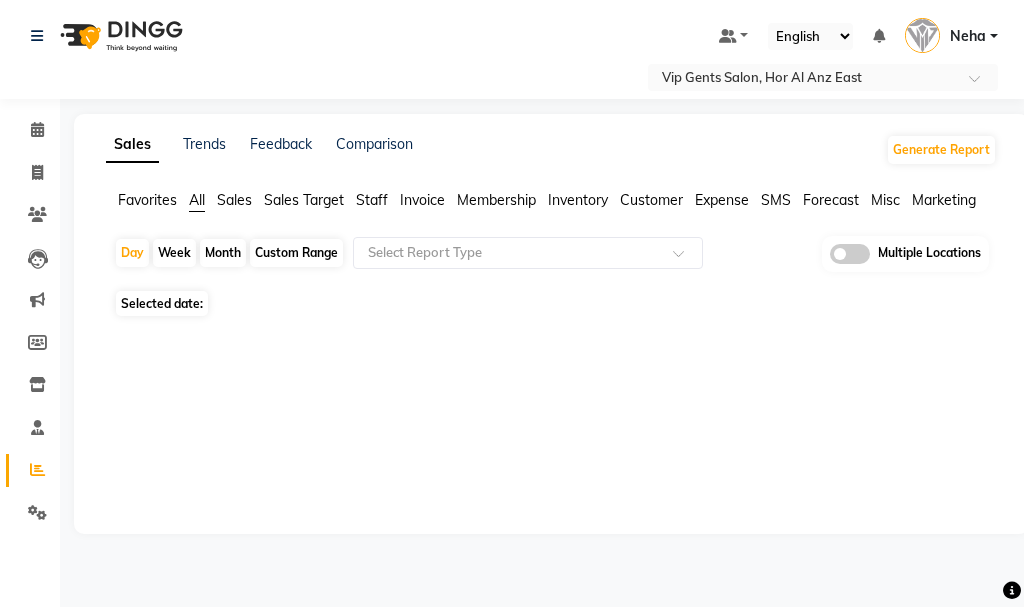 select on "en" 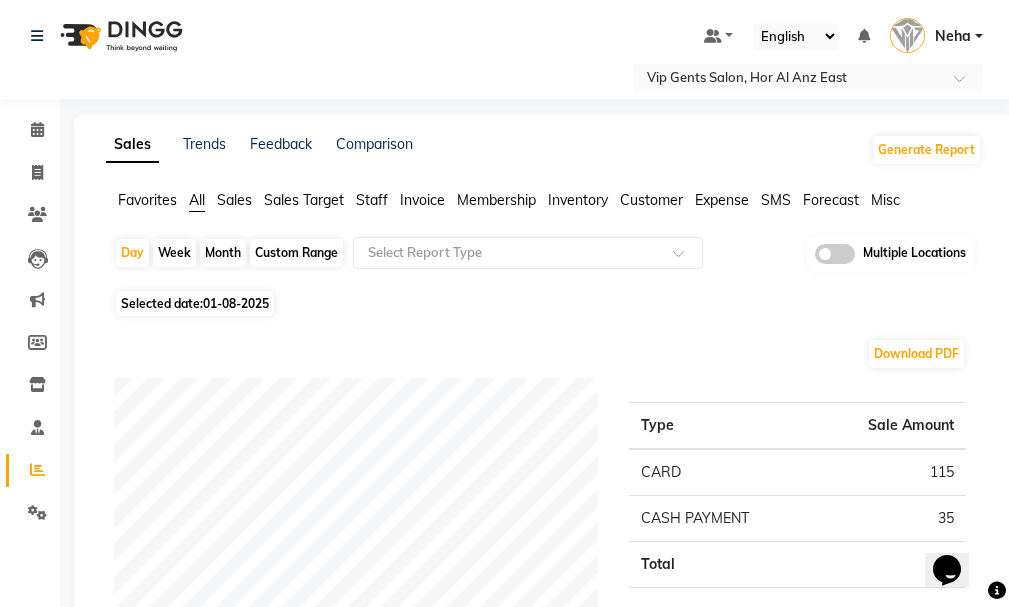 scroll, scrollTop: 0, scrollLeft: 0, axis: both 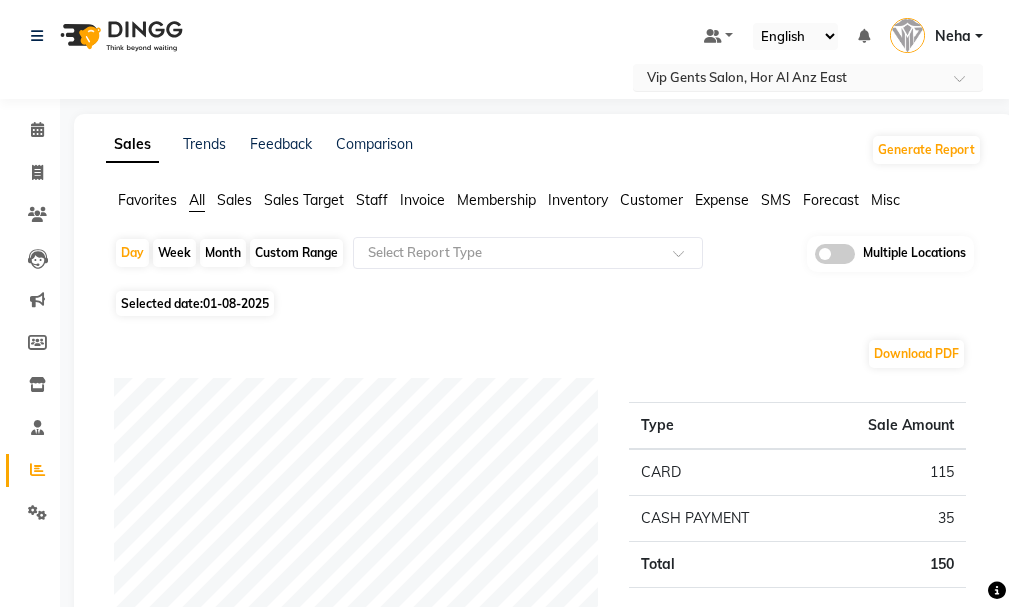 click at bounding box center [788, 79] 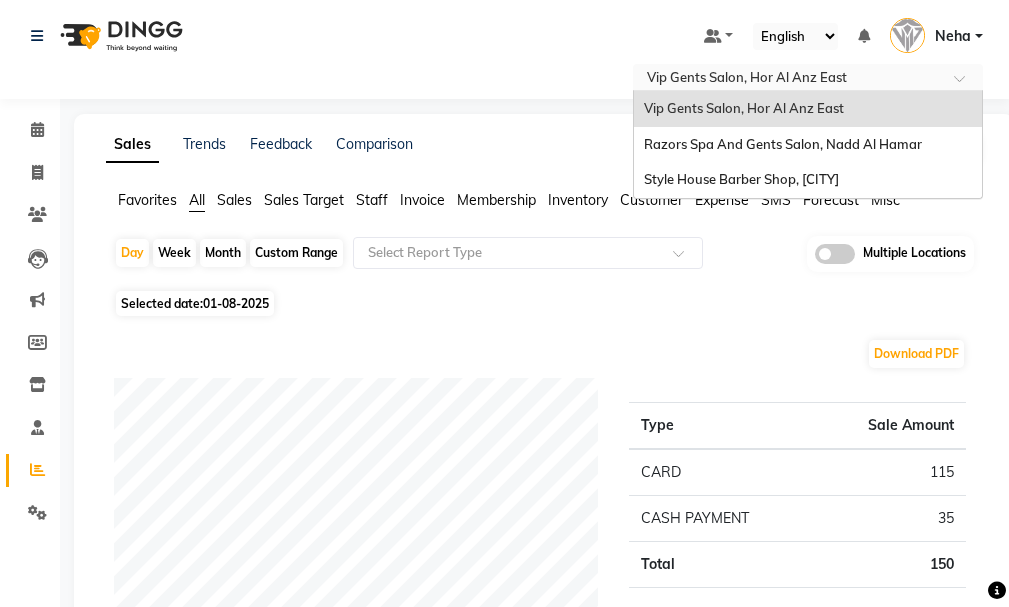 click on "Razors Spa And Gents Salon, Nadd Al Hamar" at bounding box center [783, 144] 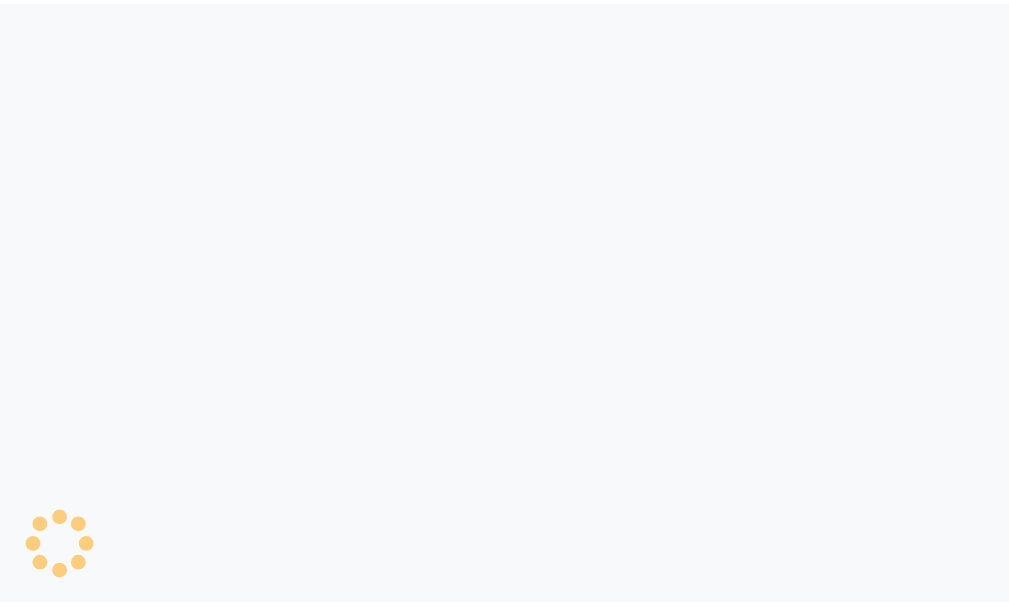 scroll, scrollTop: 0, scrollLeft: 0, axis: both 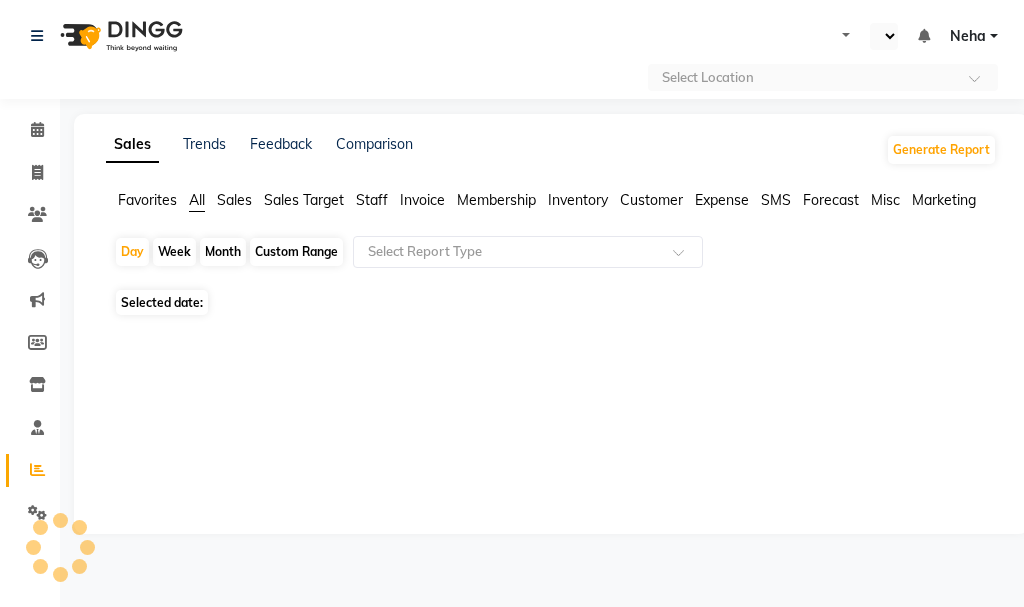 select on "en" 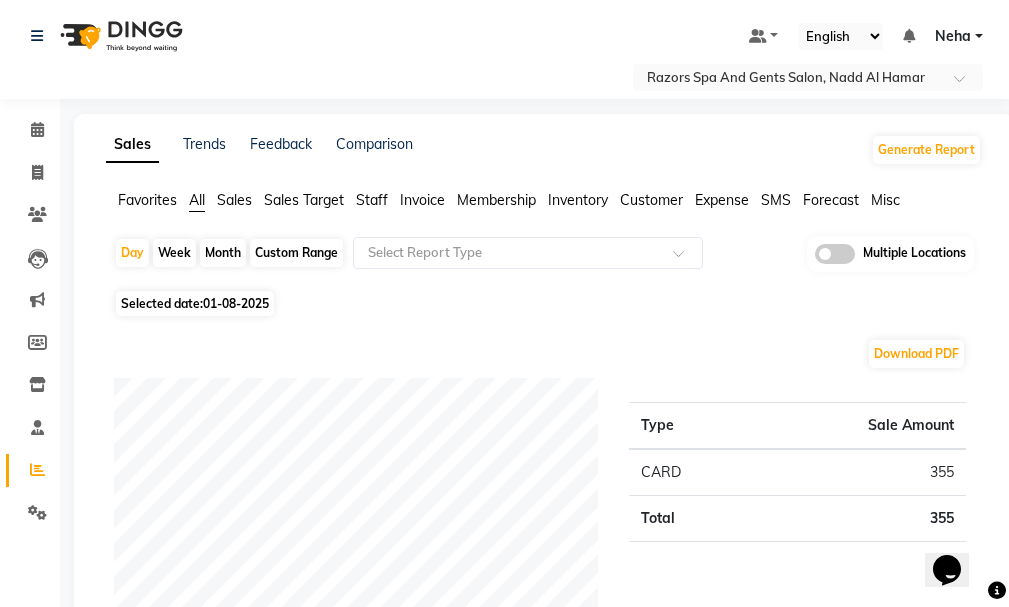 scroll, scrollTop: 0, scrollLeft: 0, axis: both 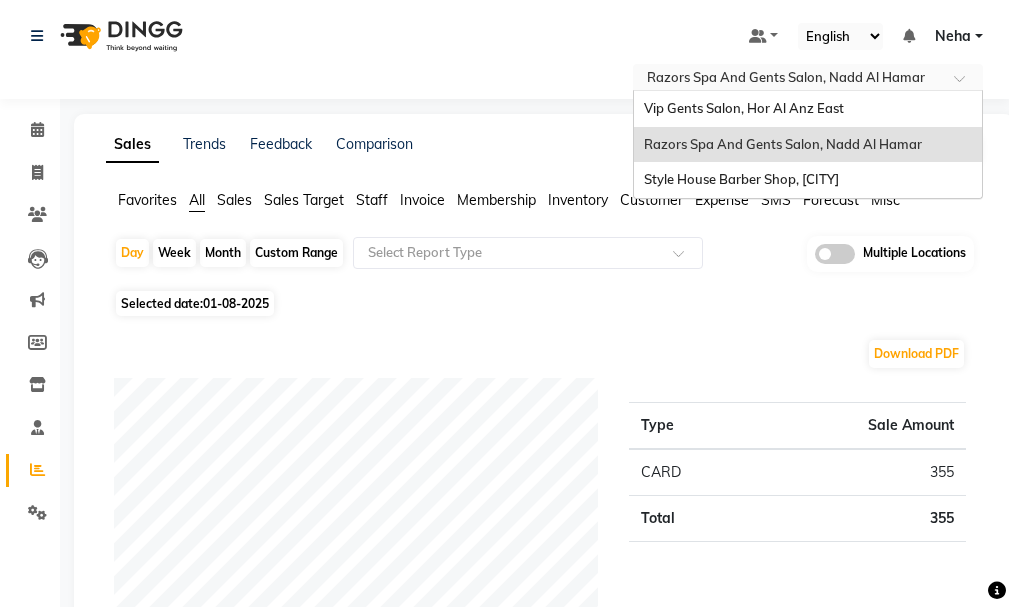 click at bounding box center [788, 79] 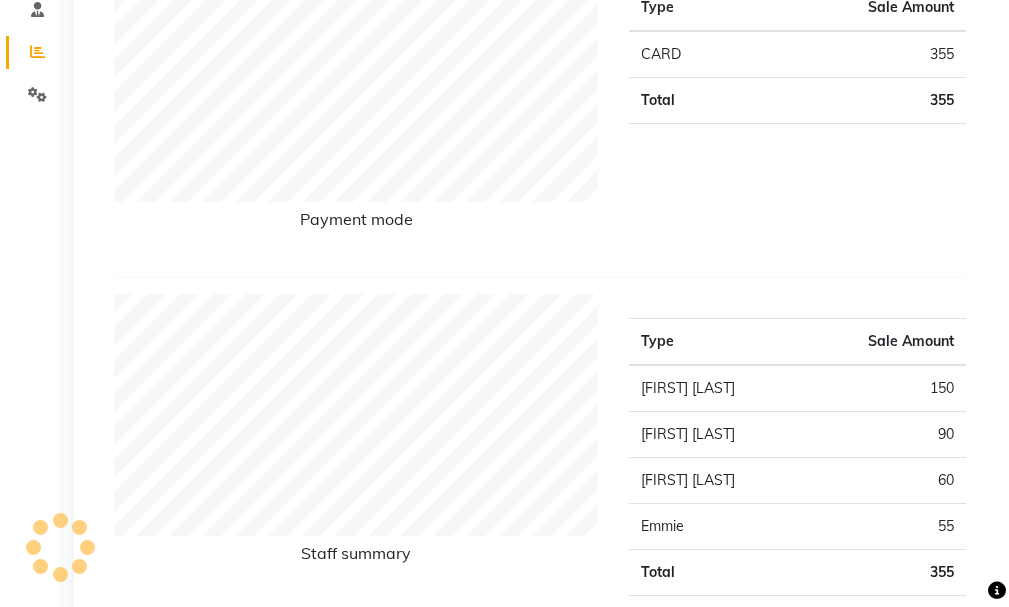 scroll, scrollTop: 439, scrollLeft: 0, axis: vertical 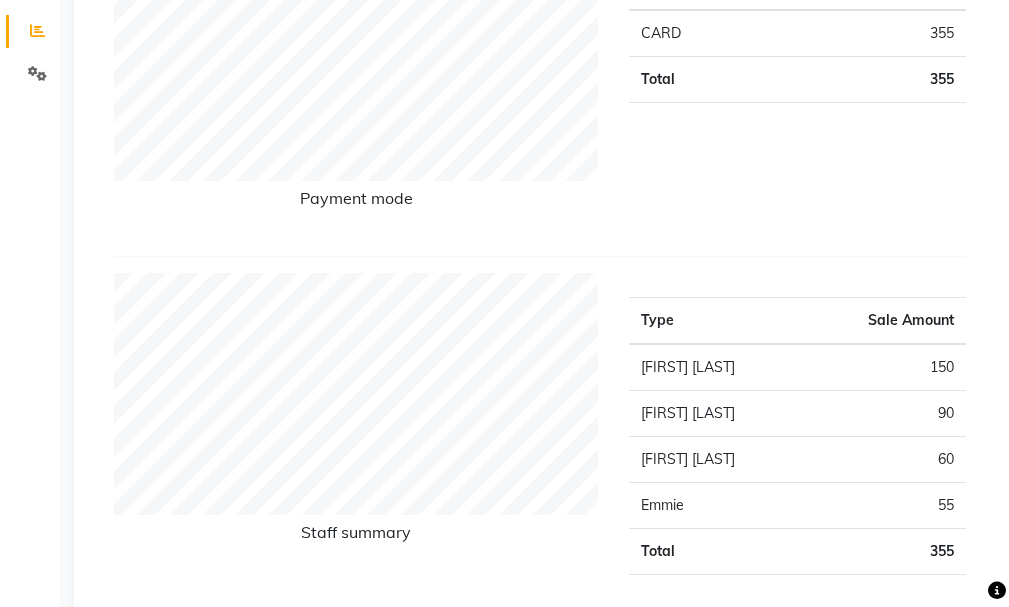 drag, startPoint x: 1008, startPoint y: 196, endPoint x: 1012, endPoint y: 73, distance: 123.065025 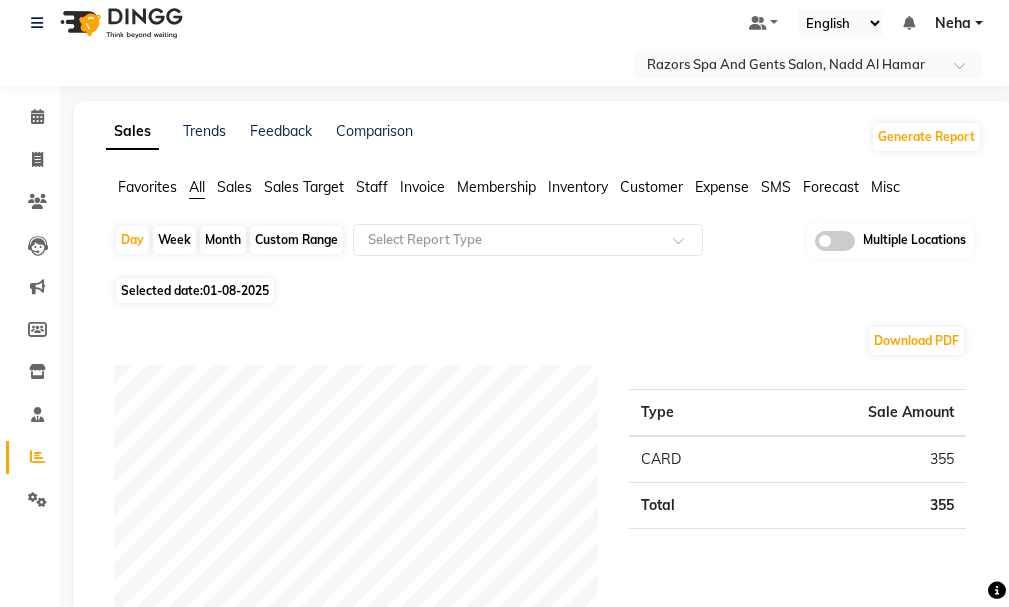 scroll, scrollTop: 0, scrollLeft: 0, axis: both 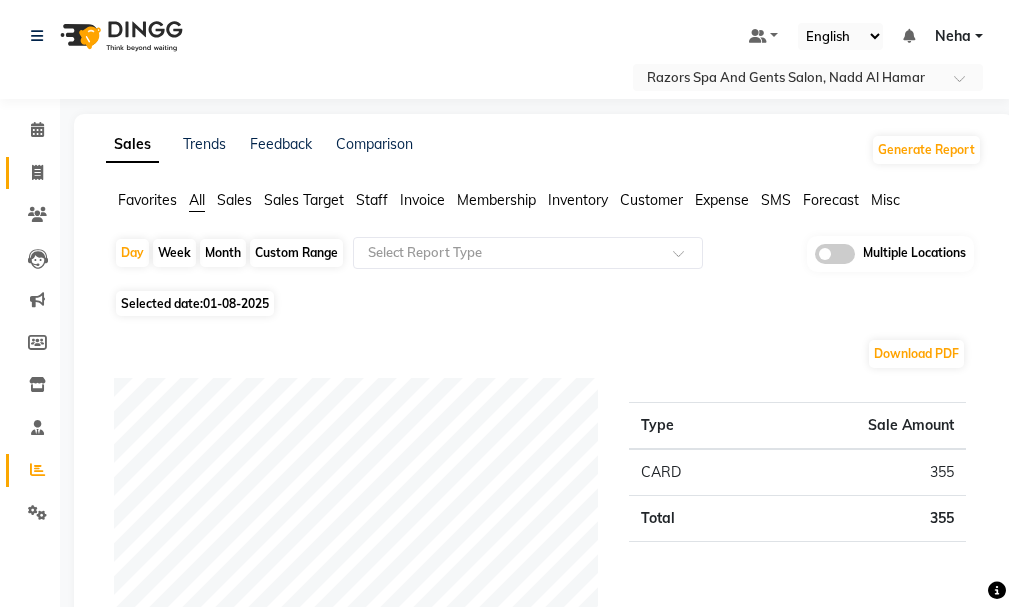 click on "Invoice" 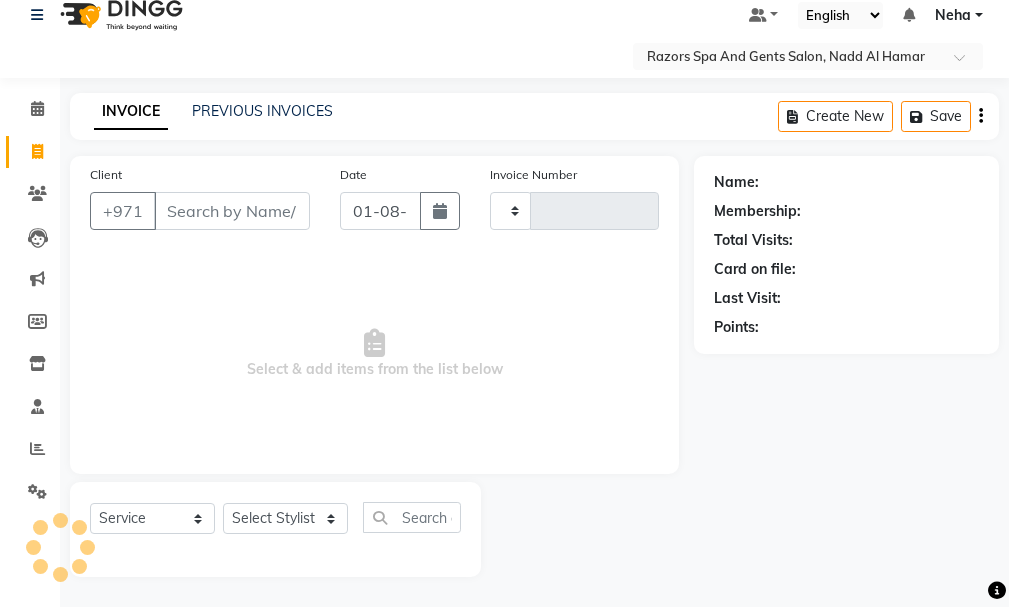 type on "0604" 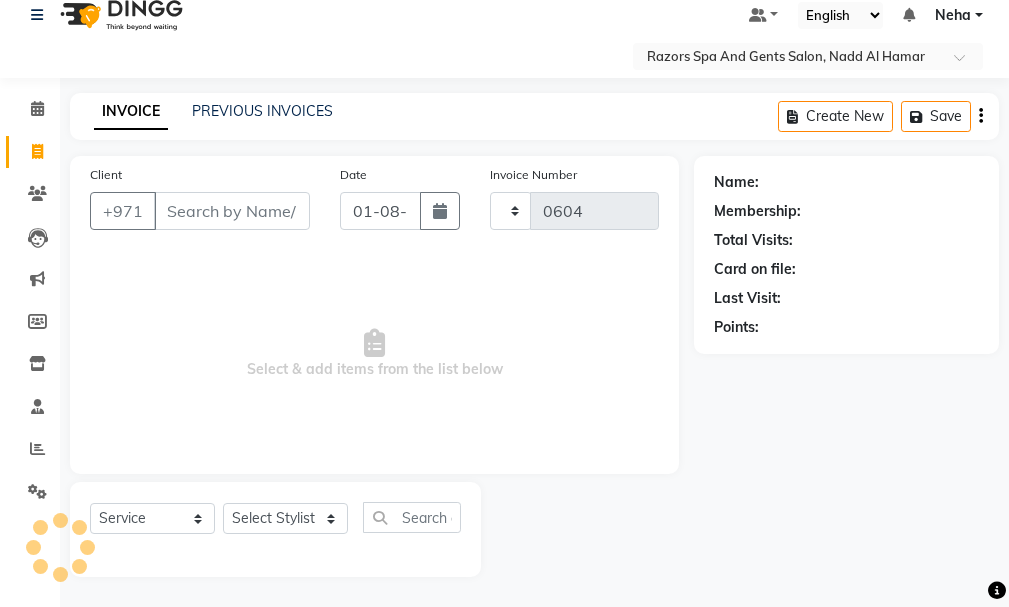 select on "8419" 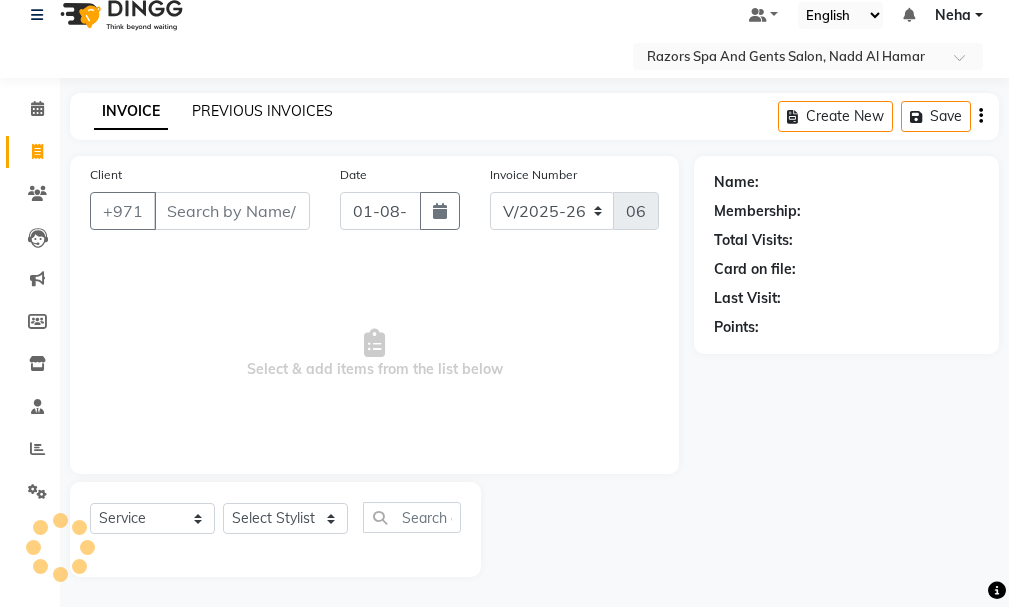 click on "PREVIOUS INVOICES" 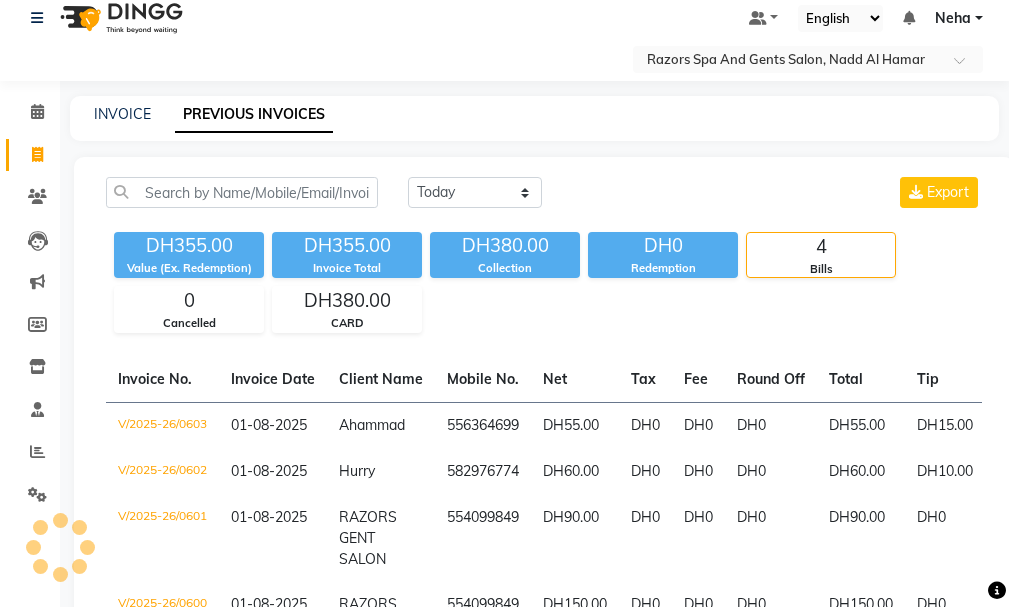 scroll, scrollTop: 21, scrollLeft: 0, axis: vertical 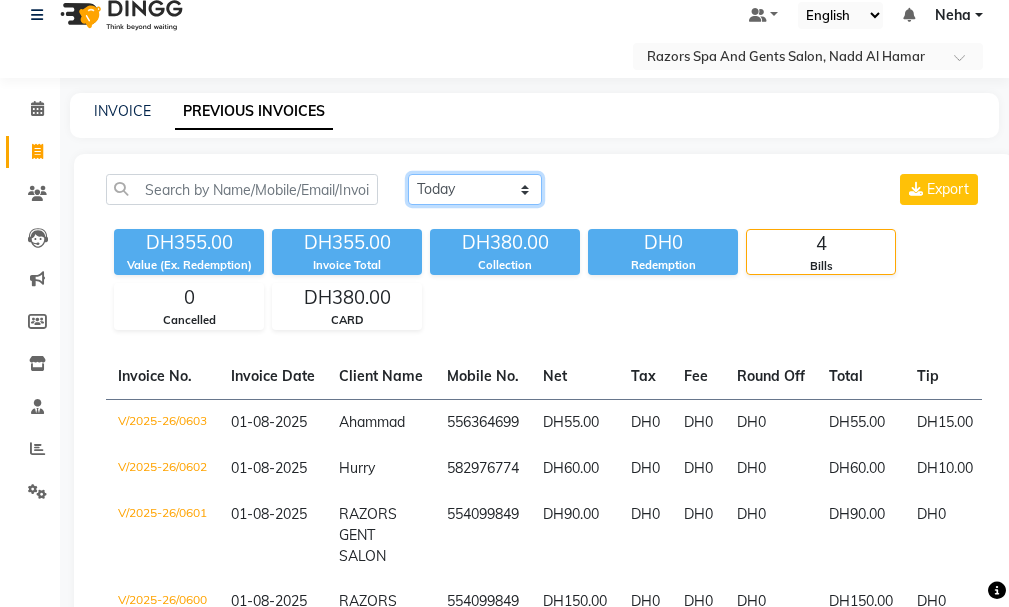 click on "Today Yesterday Custom Range" 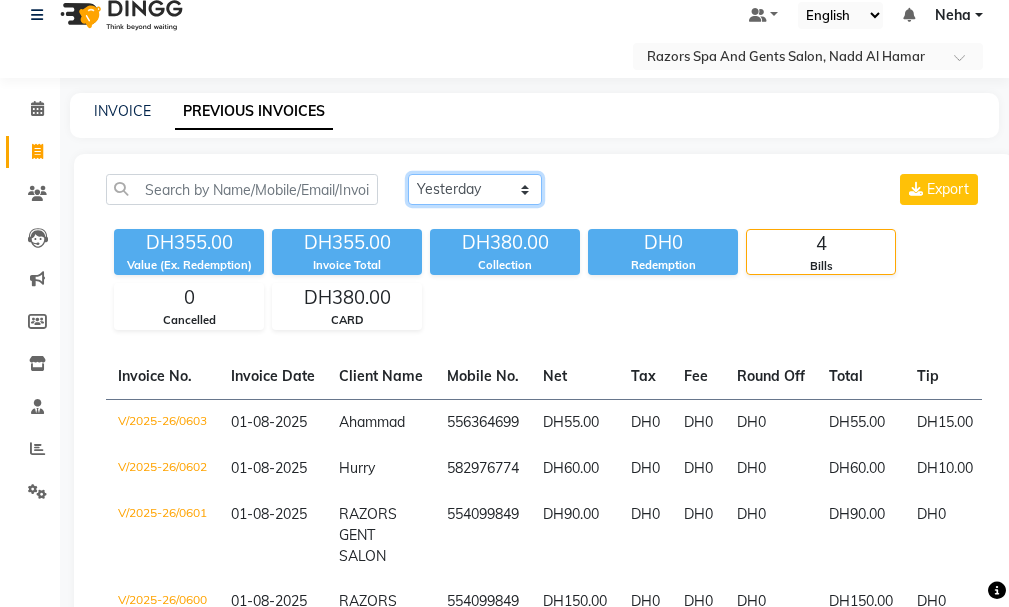 click on "Today Yesterday Custom Range" 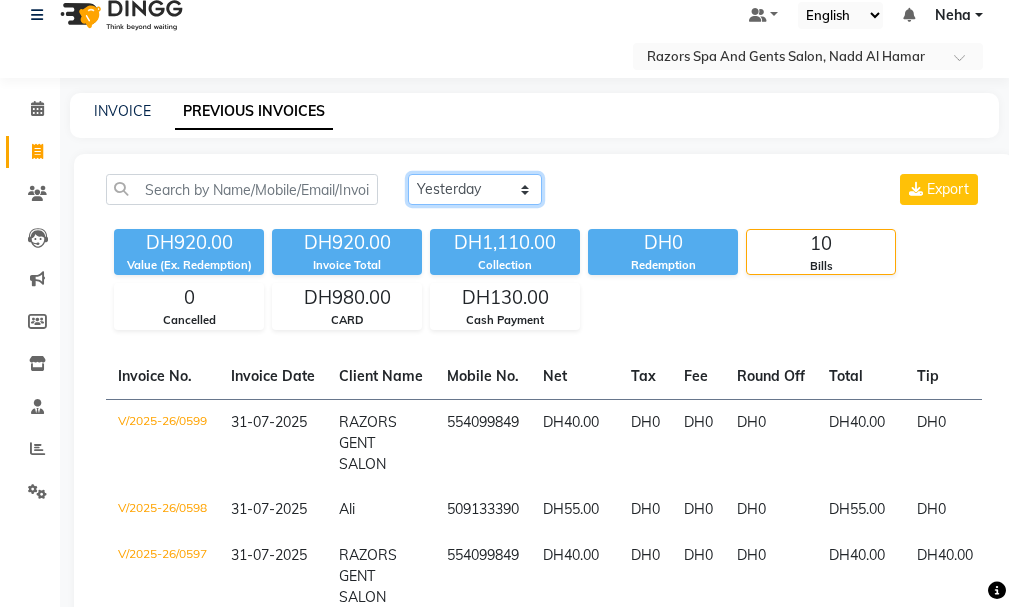 click on "Today Yesterday Custom Range" 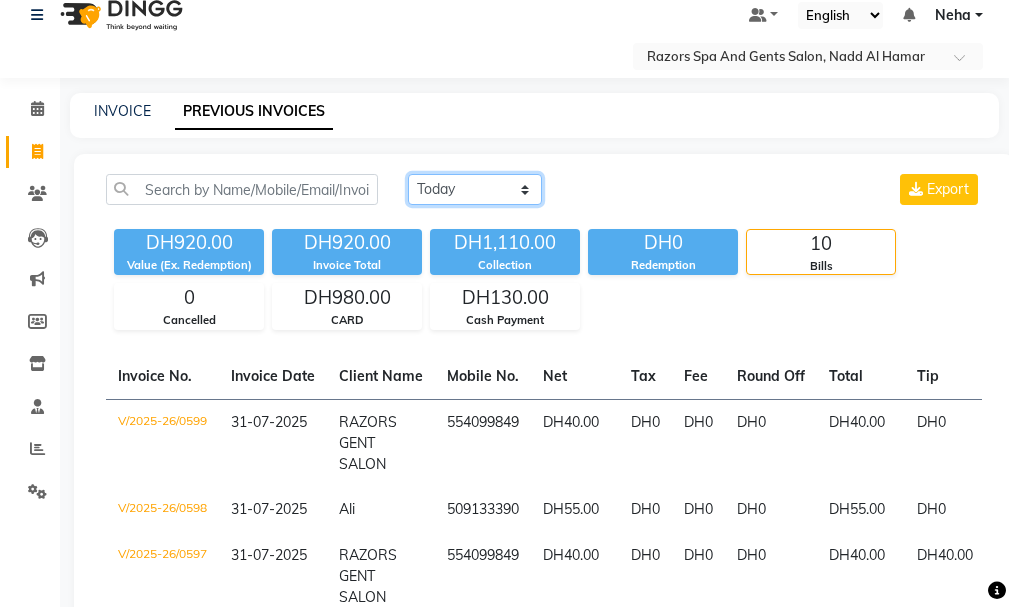 click on "Today Yesterday Custom Range" 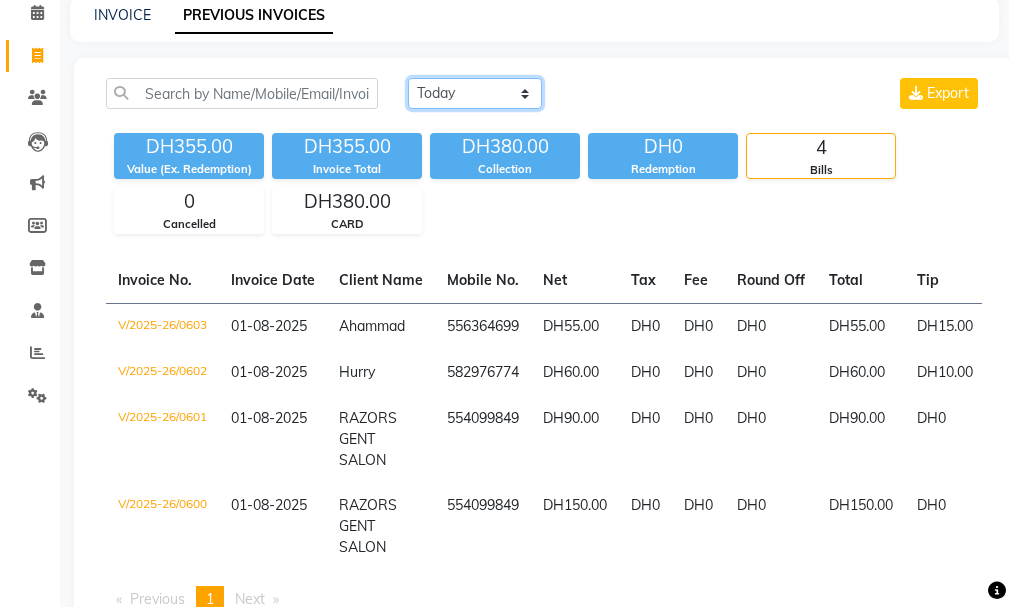 scroll, scrollTop: 204, scrollLeft: 0, axis: vertical 